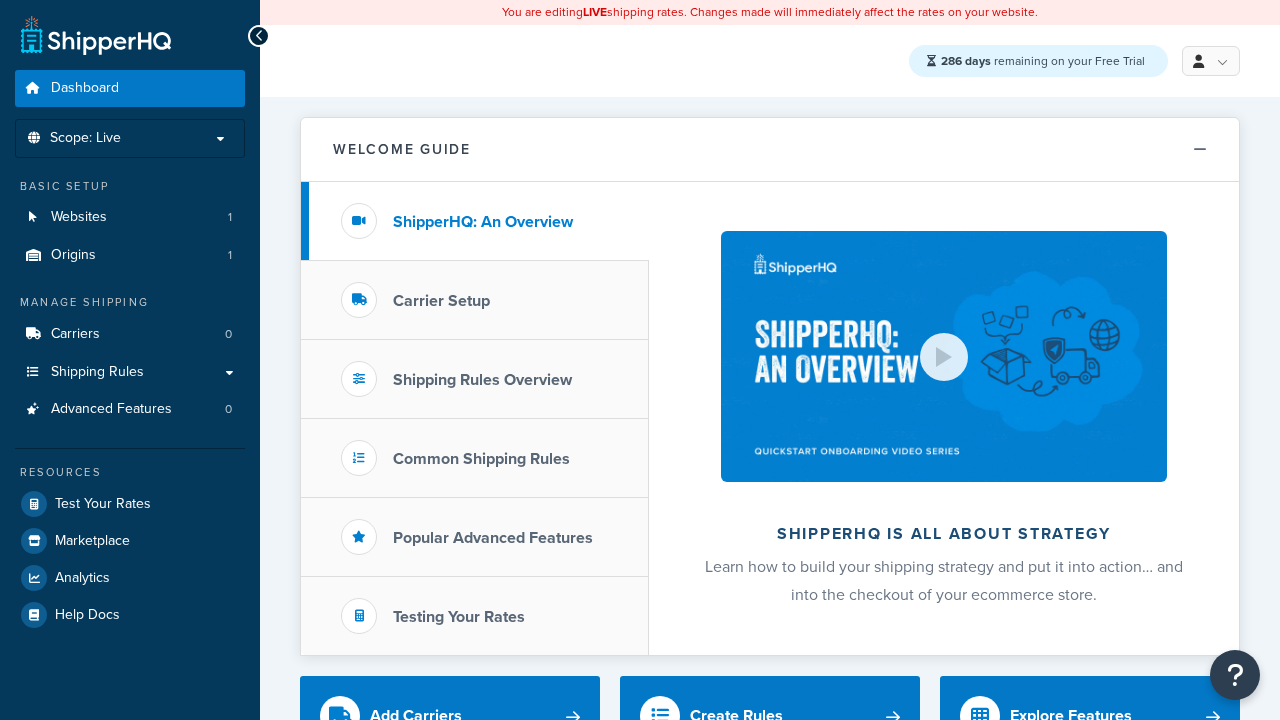 scroll, scrollTop: 0, scrollLeft: 0, axis: both 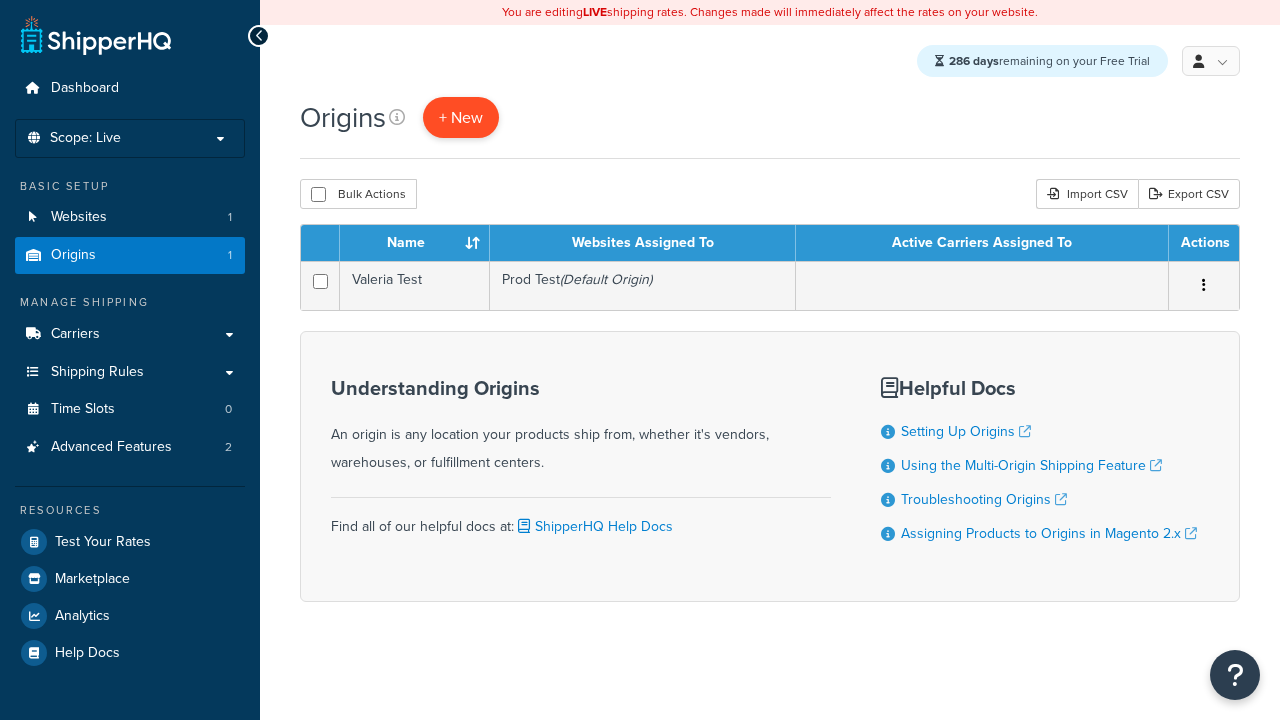 click on "+ New" at bounding box center [461, 117] 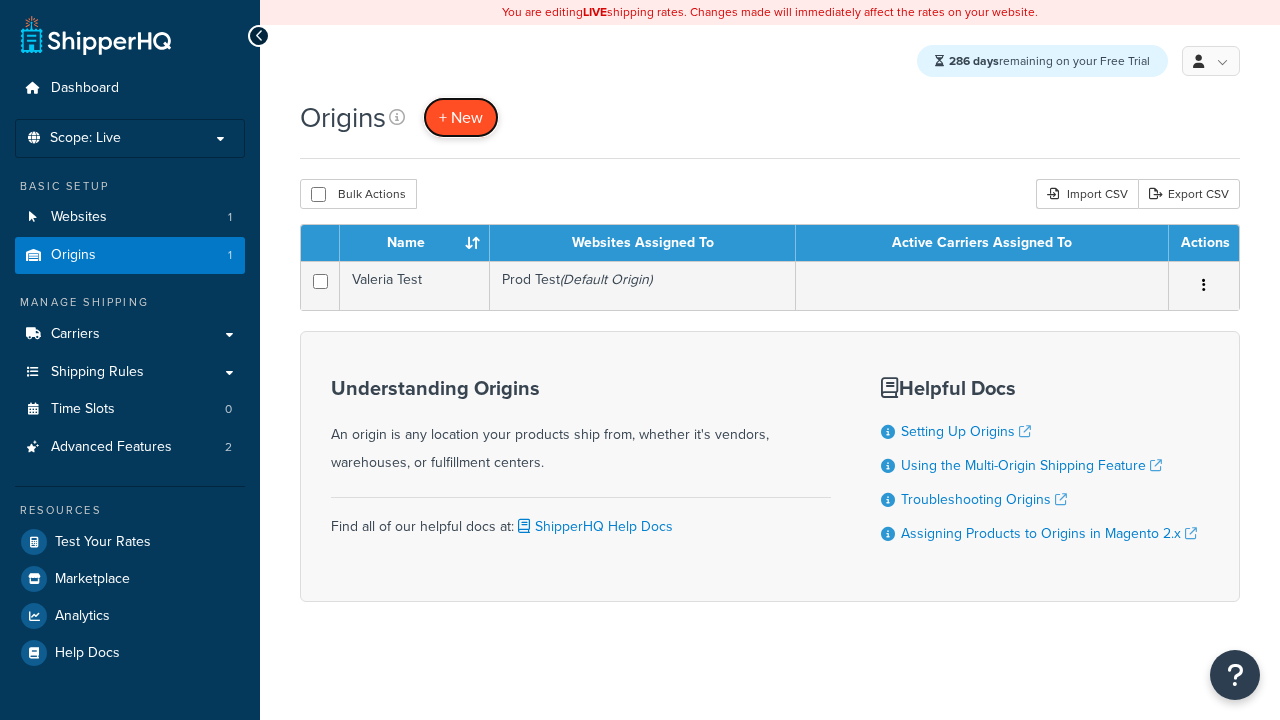 scroll, scrollTop: 0, scrollLeft: 0, axis: both 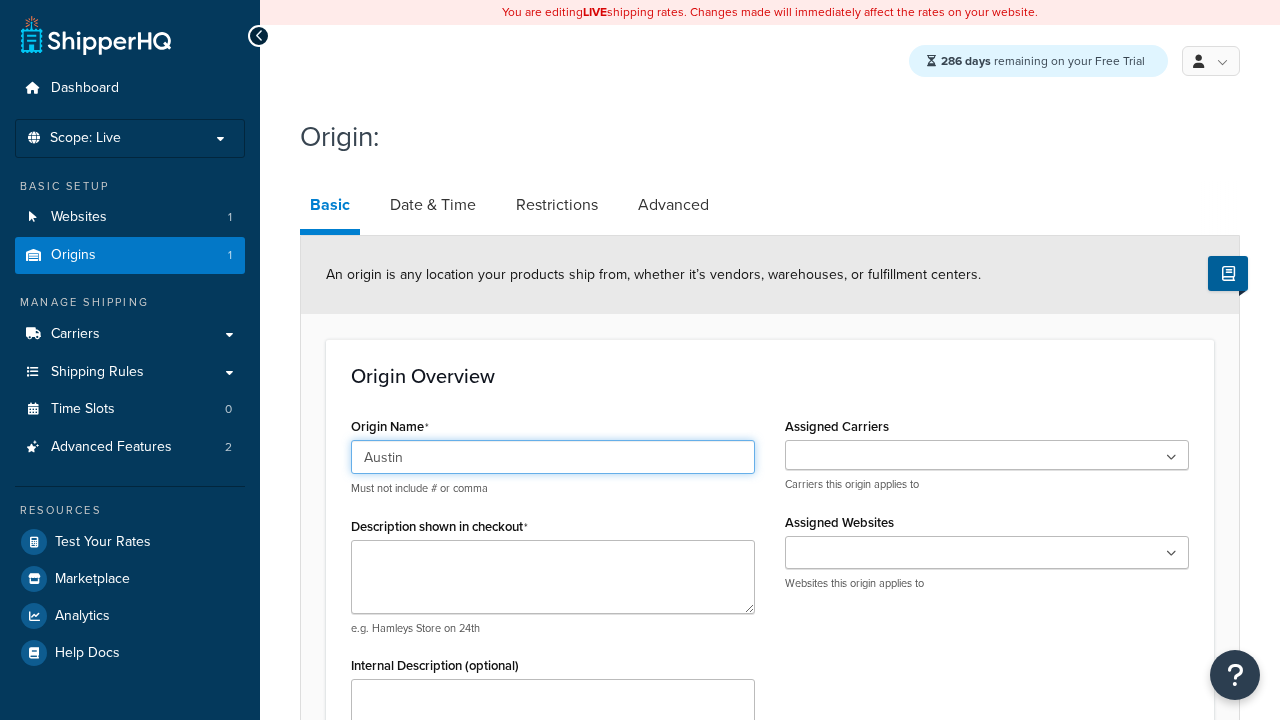 type on "Austin" 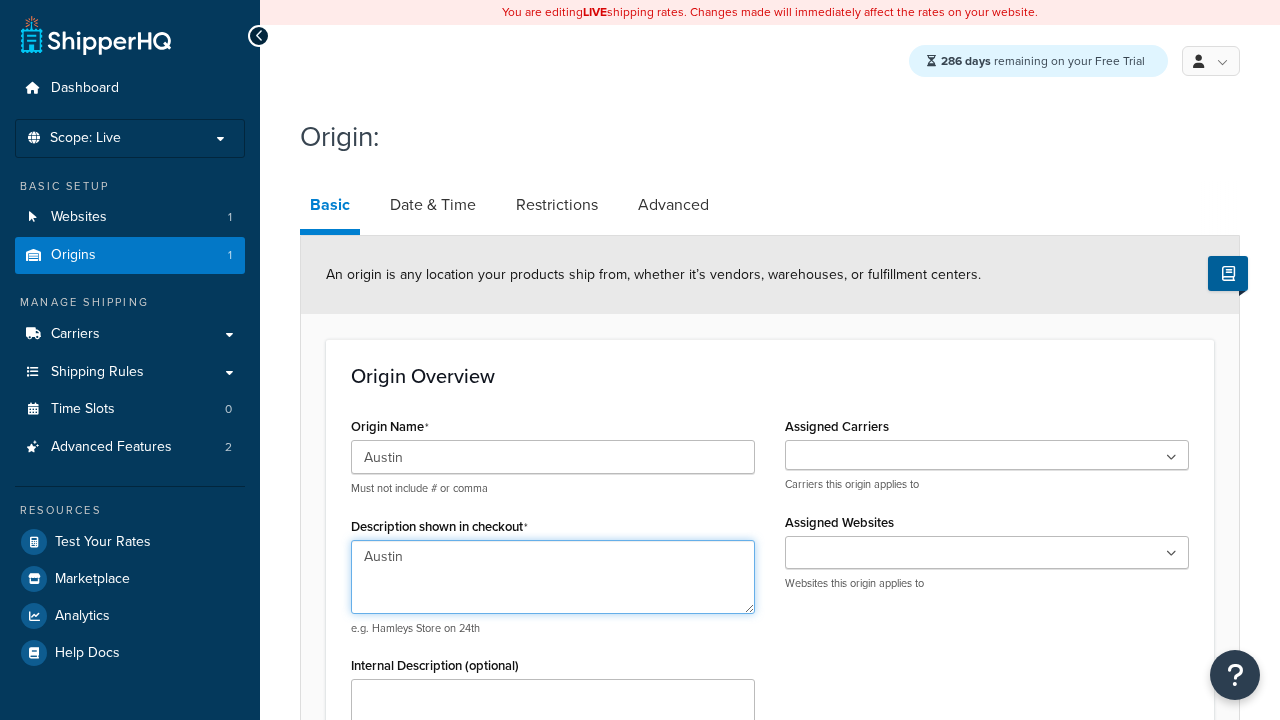 type on "Austin" 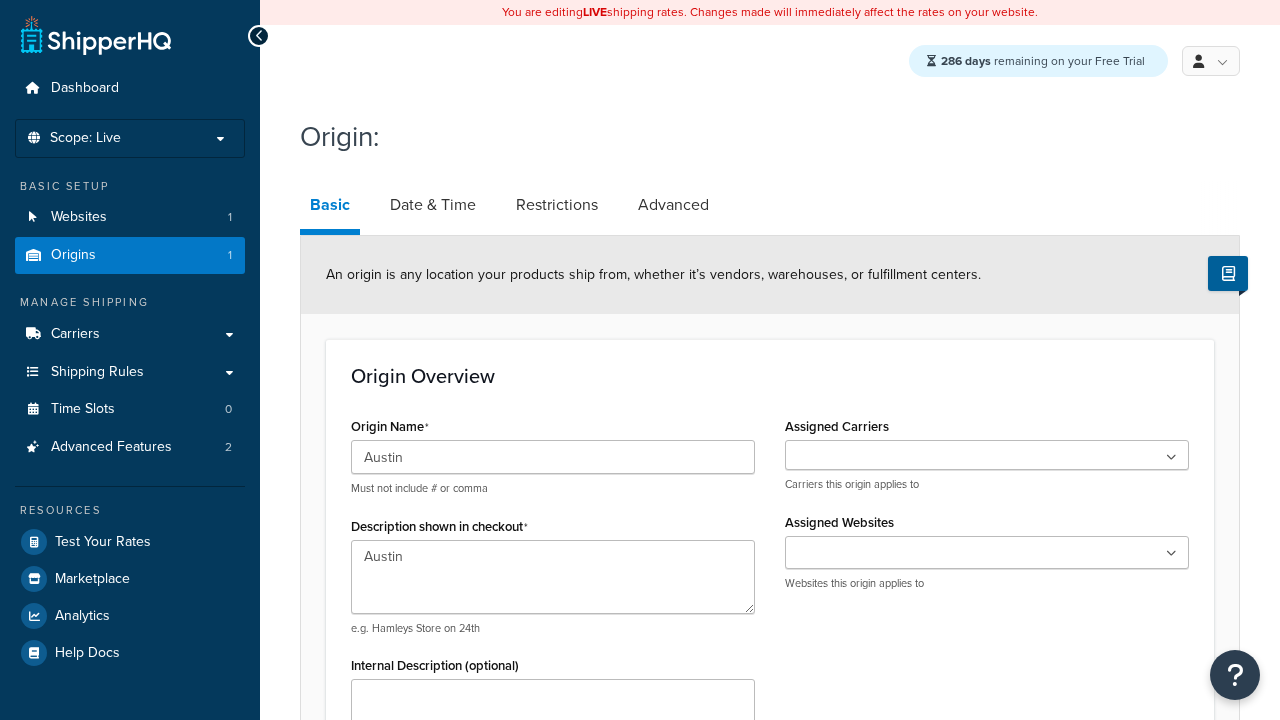 type on "Test Street" 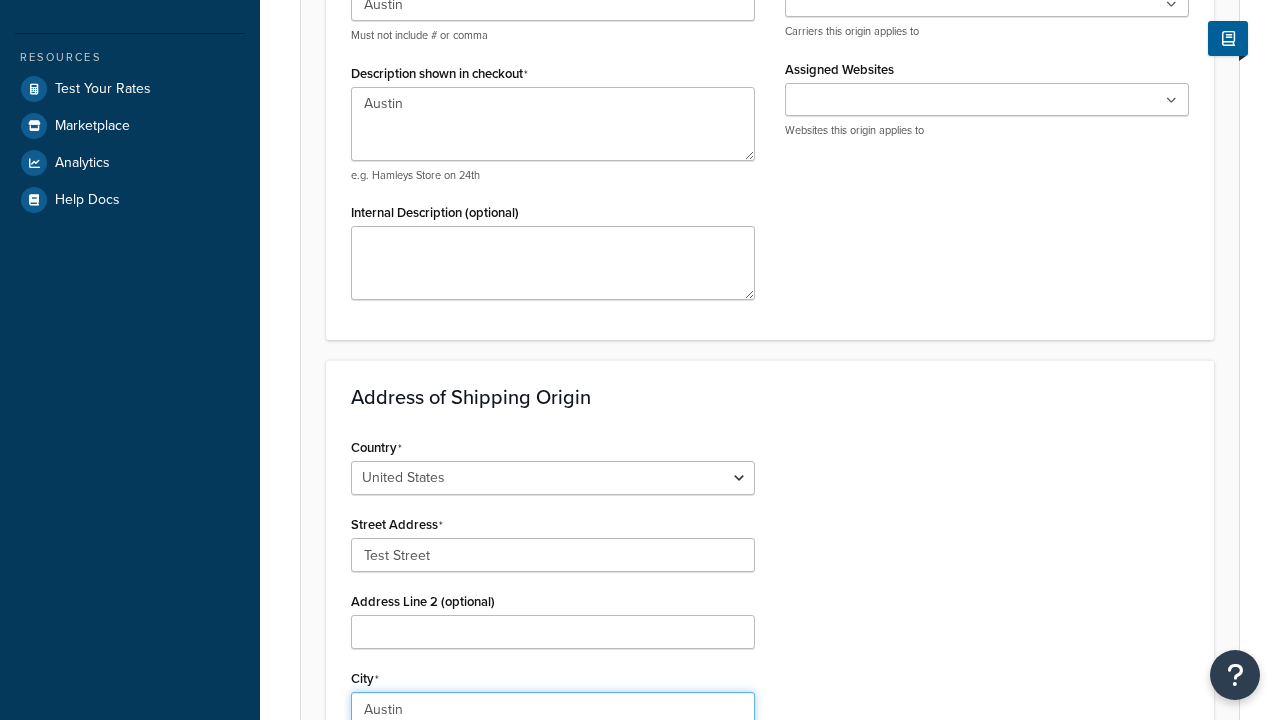 type on "Austin" 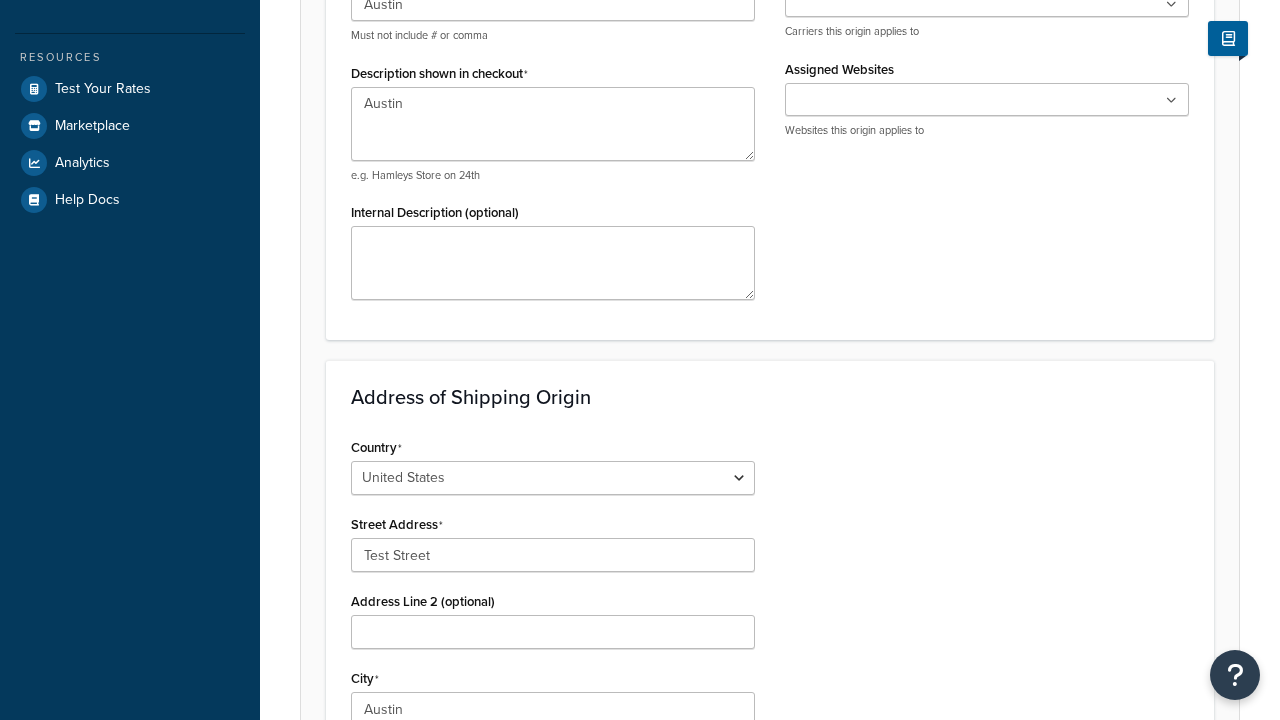 scroll, scrollTop: 882, scrollLeft: 0, axis: vertical 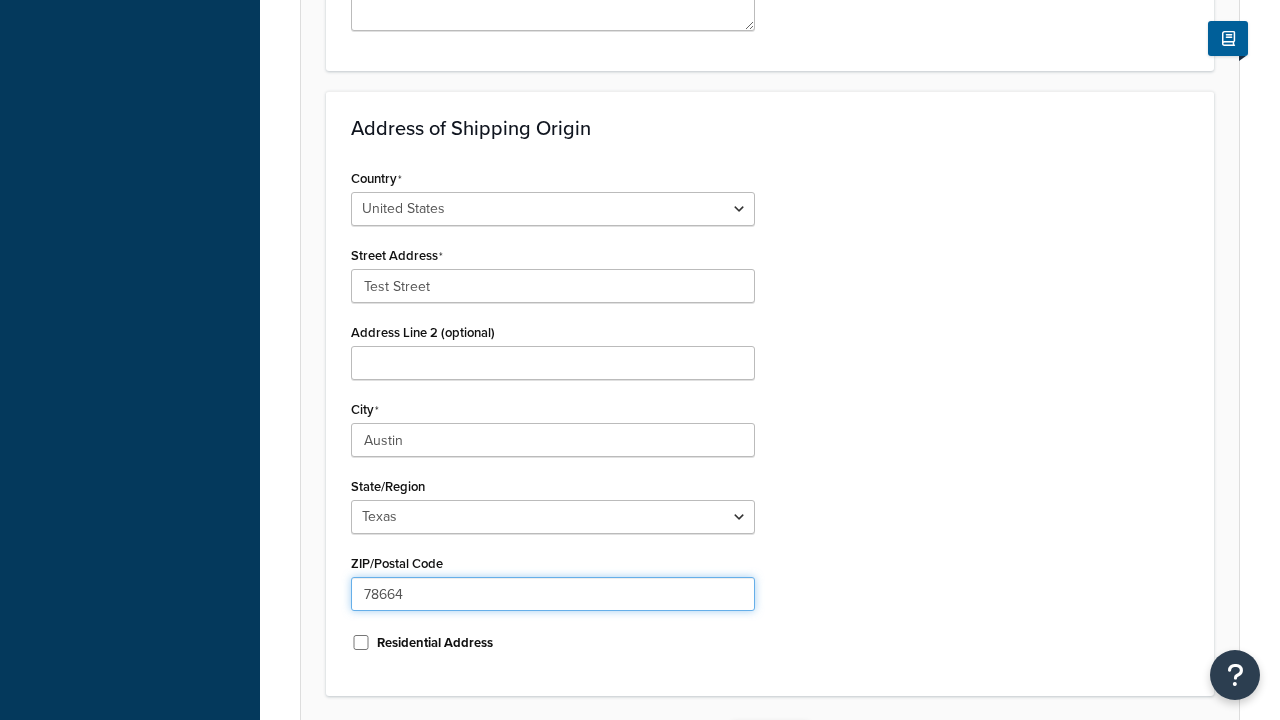 type on "78664" 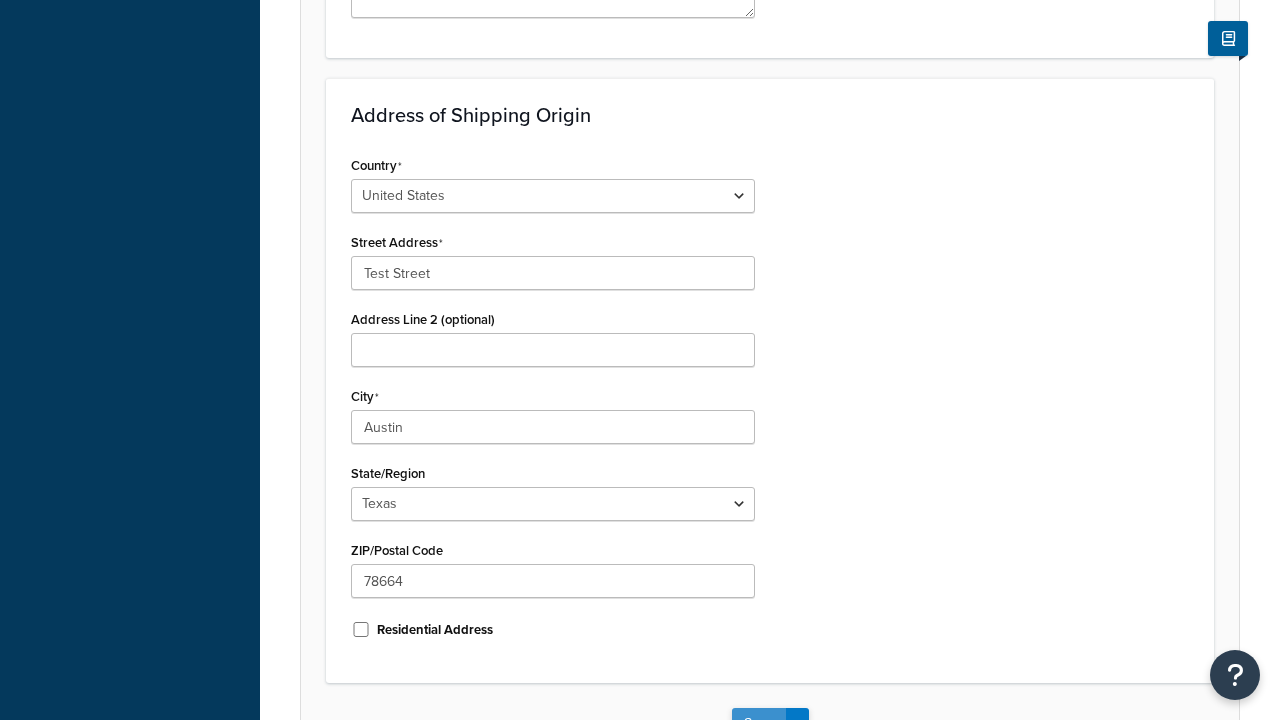 click on "Save" at bounding box center [759, 724] 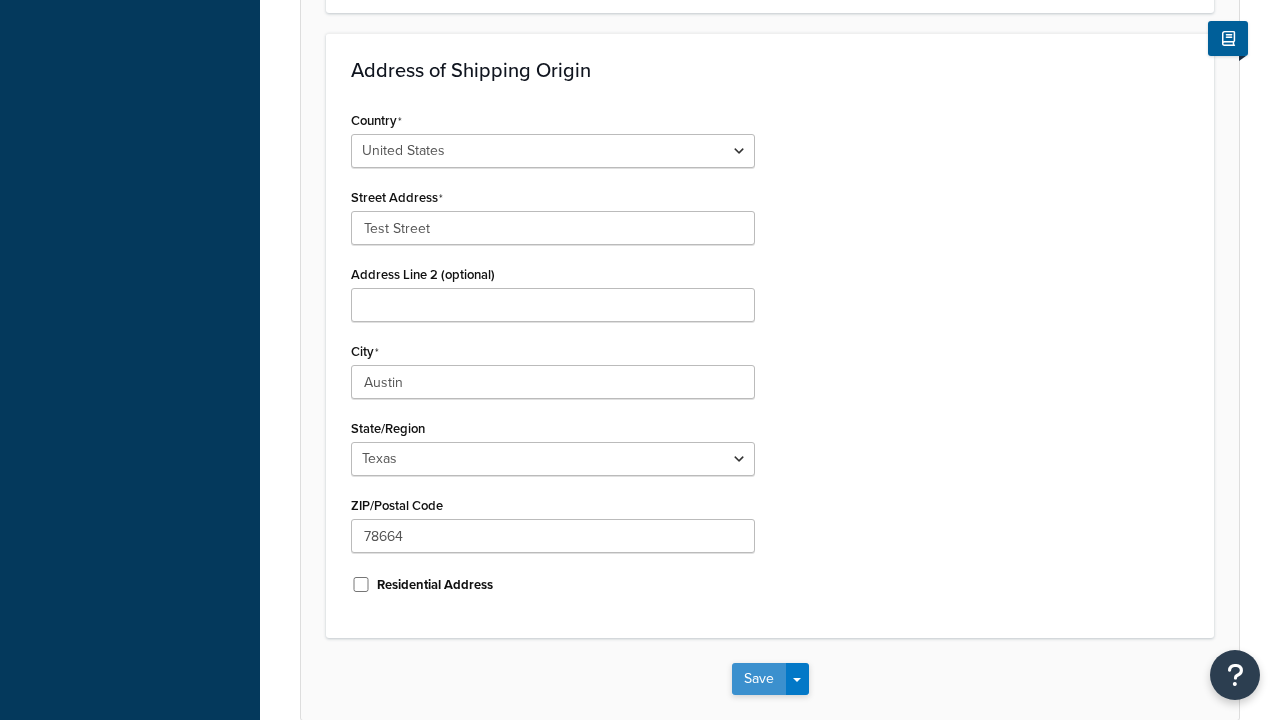 scroll, scrollTop: 0, scrollLeft: 0, axis: both 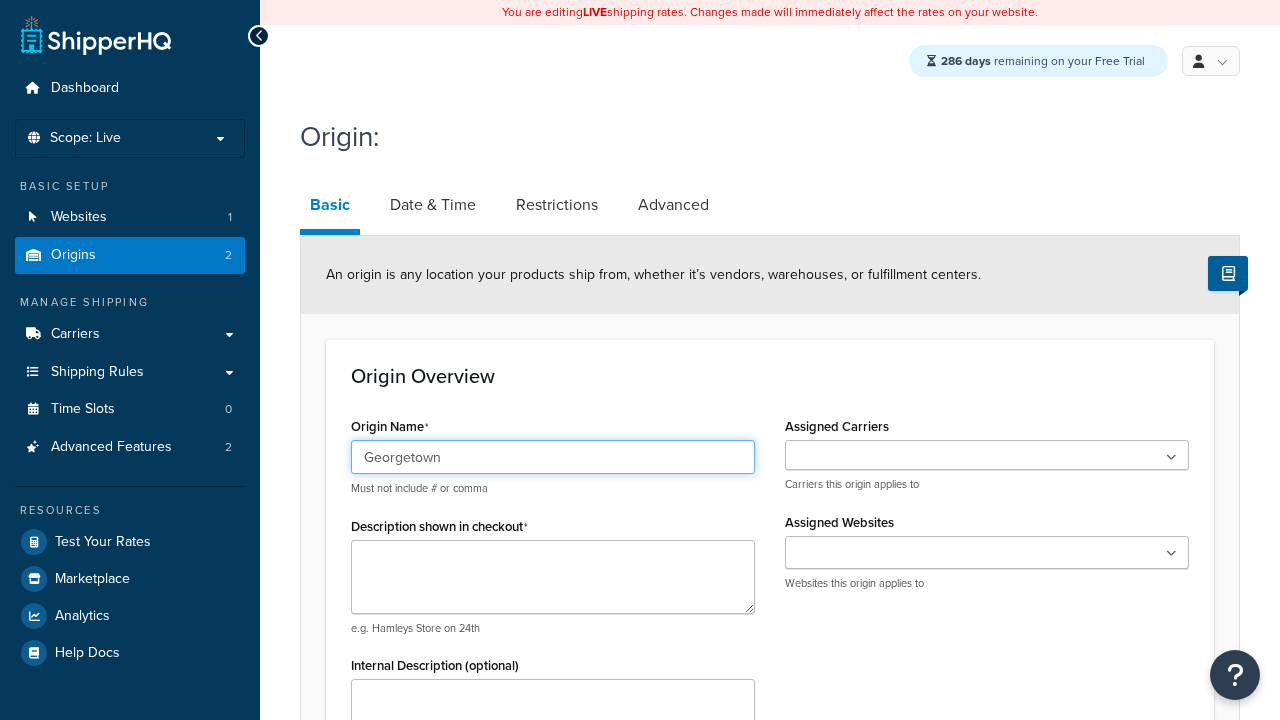 type on "Georgetown" 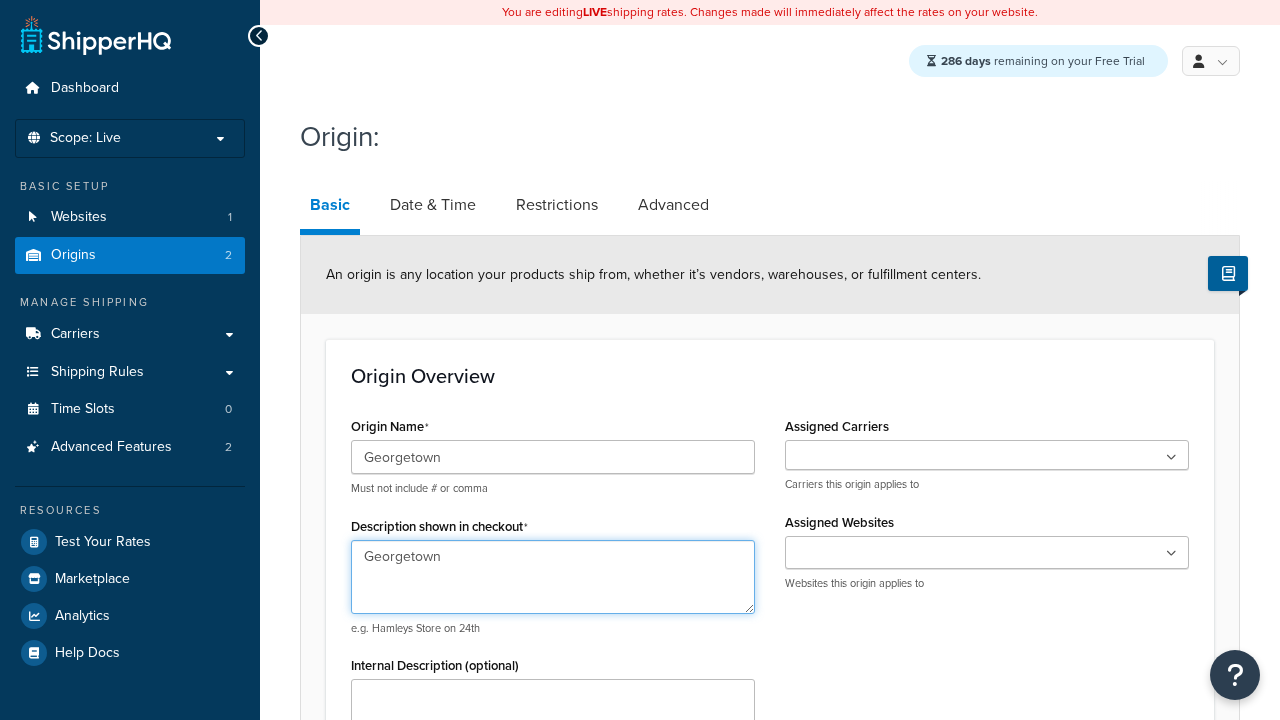 type on "Georgetown" 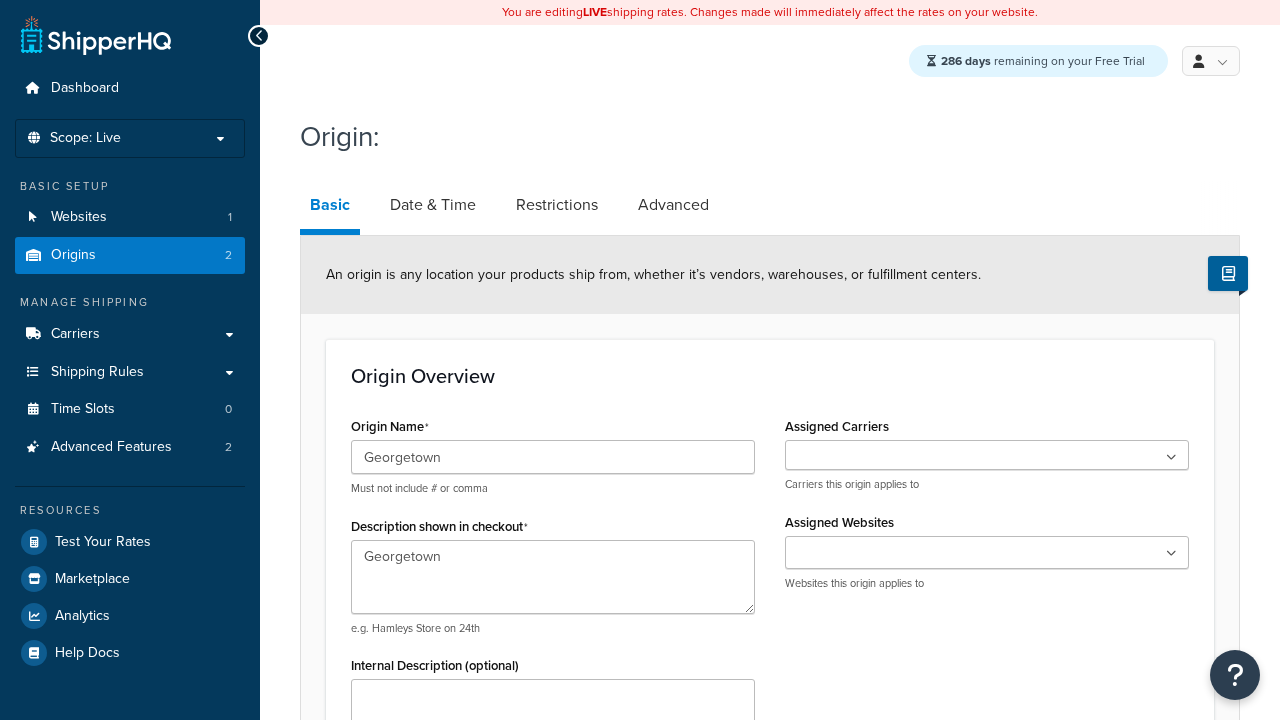 type on "Test Street" 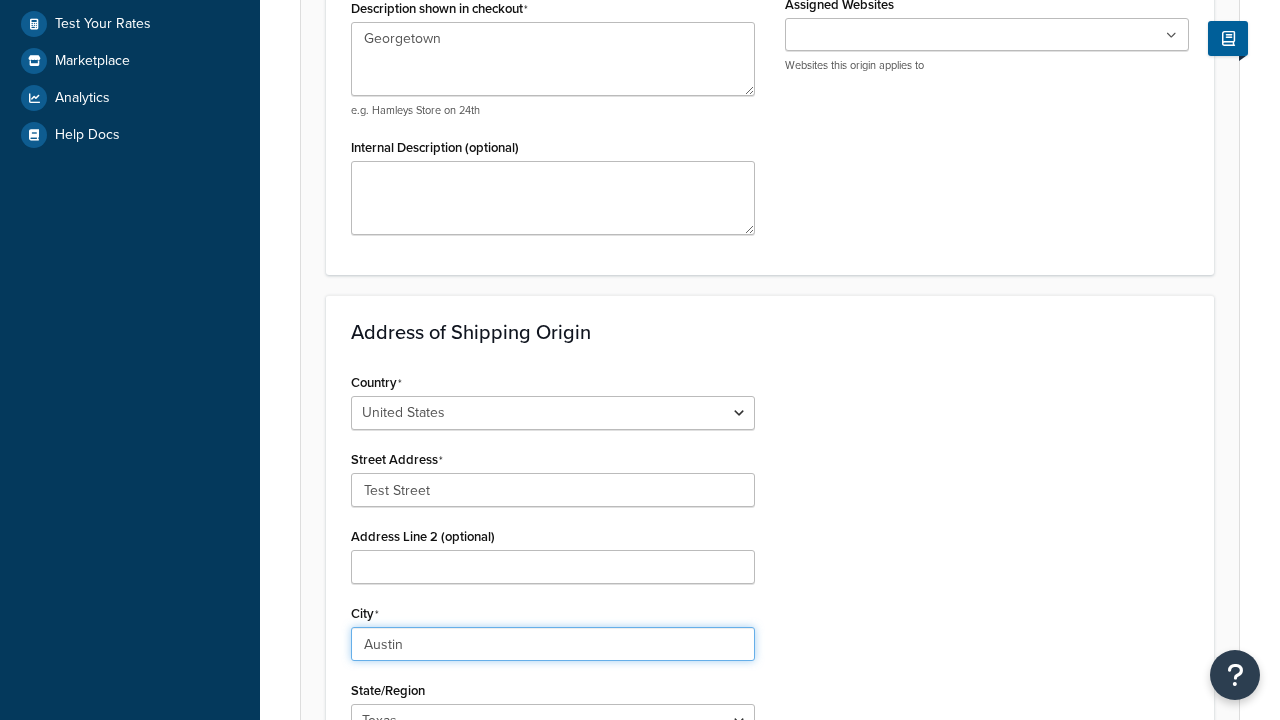type on "Austin" 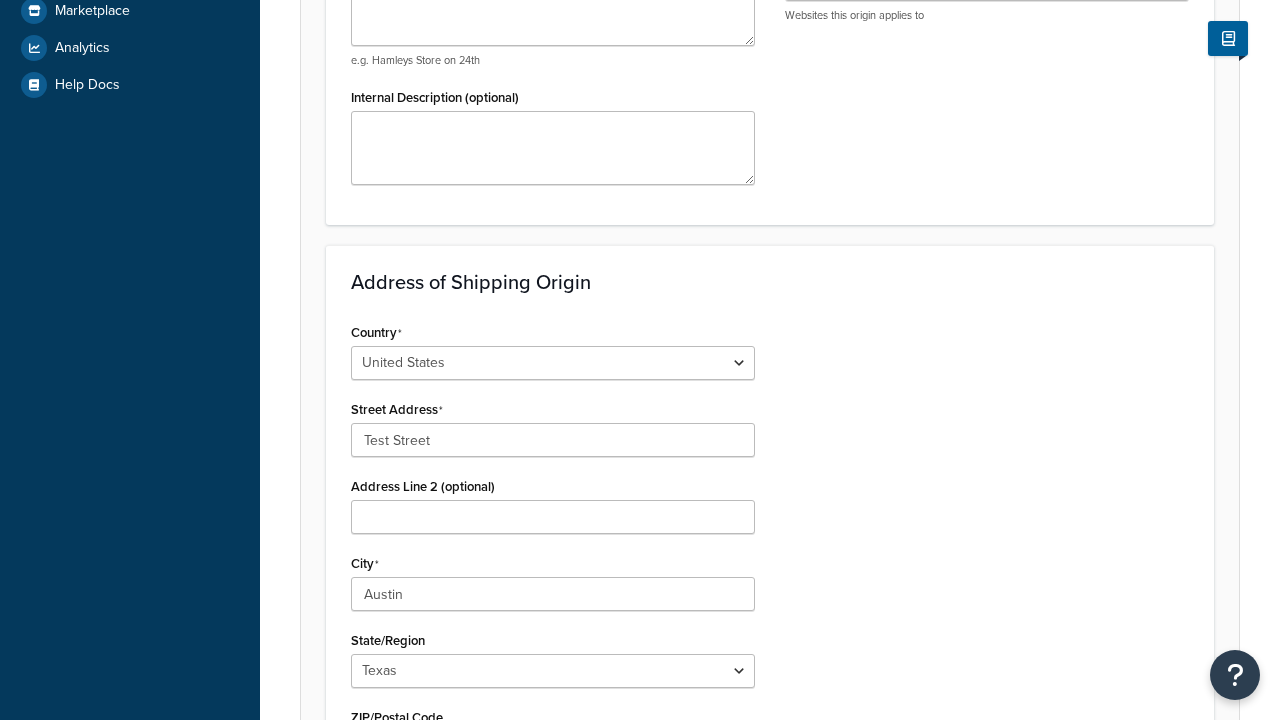 scroll, scrollTop: 0, scrollLeft: 0, axis: both 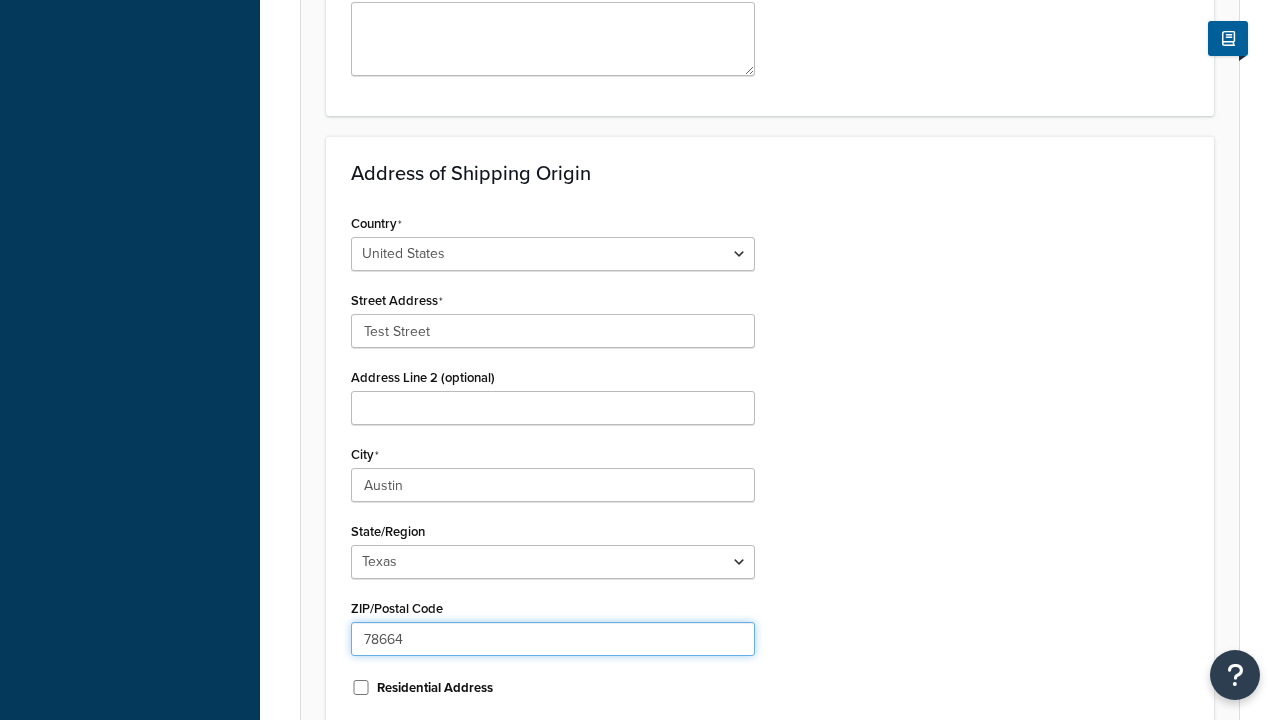 type on "78664" 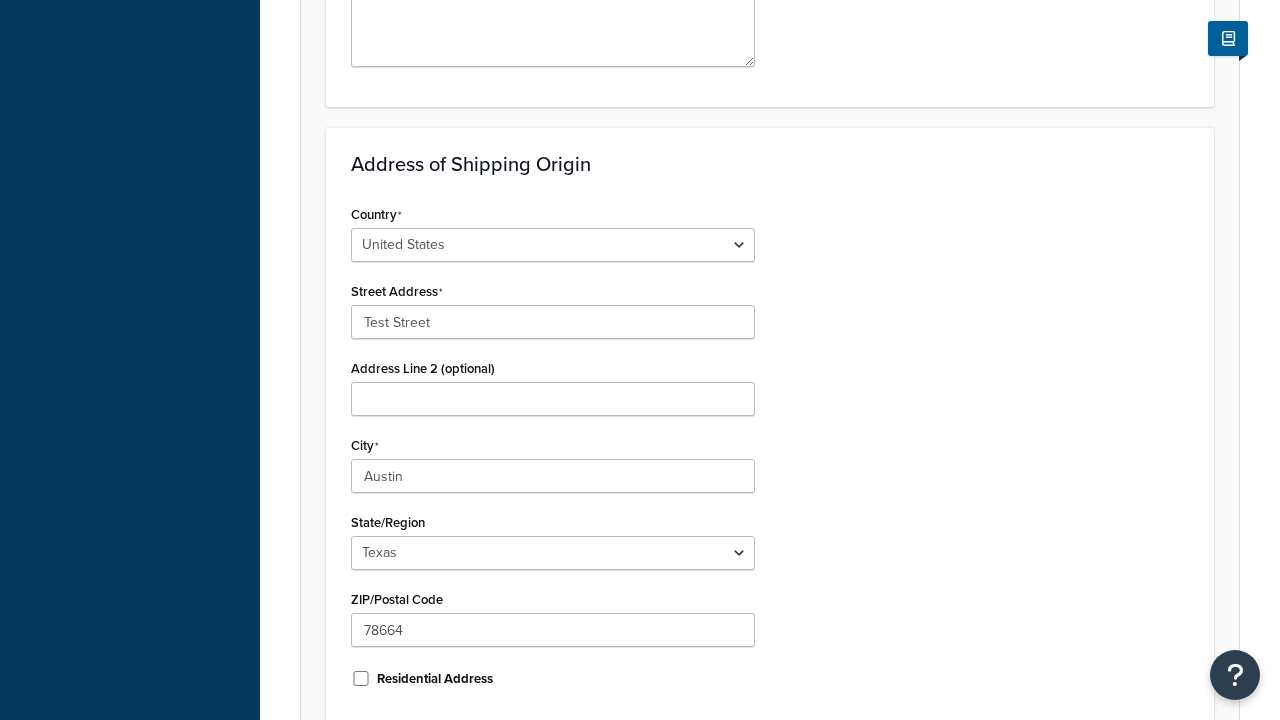 click on "Save" at bounding box center (759, 773) 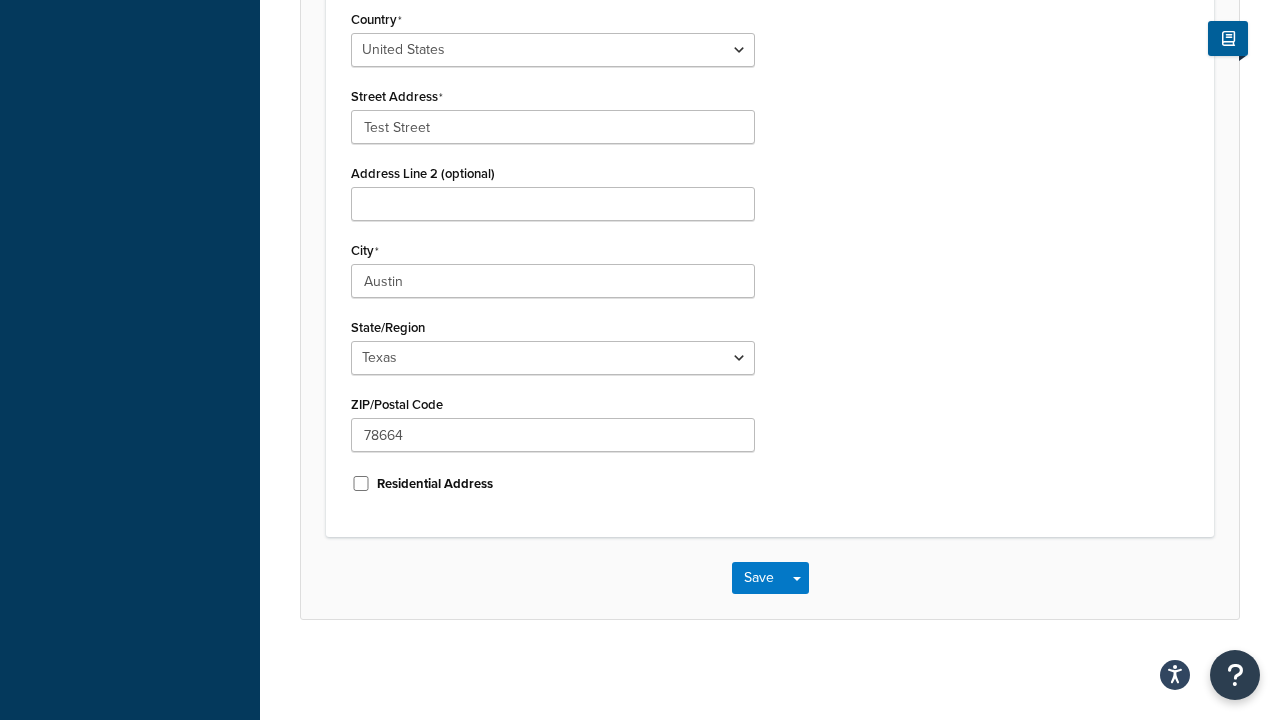 scroll, scrollTop: 0, scrollLeft: 0, axis: both 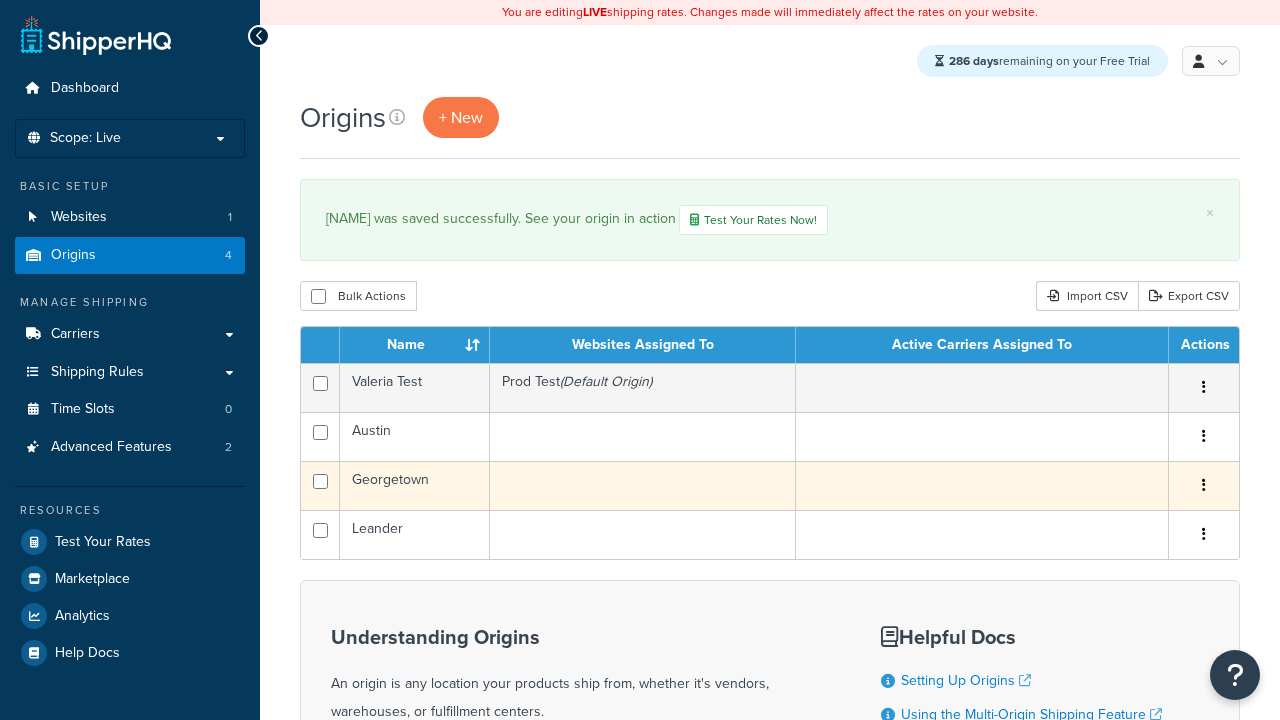 click at bounding box center [1204, 485] 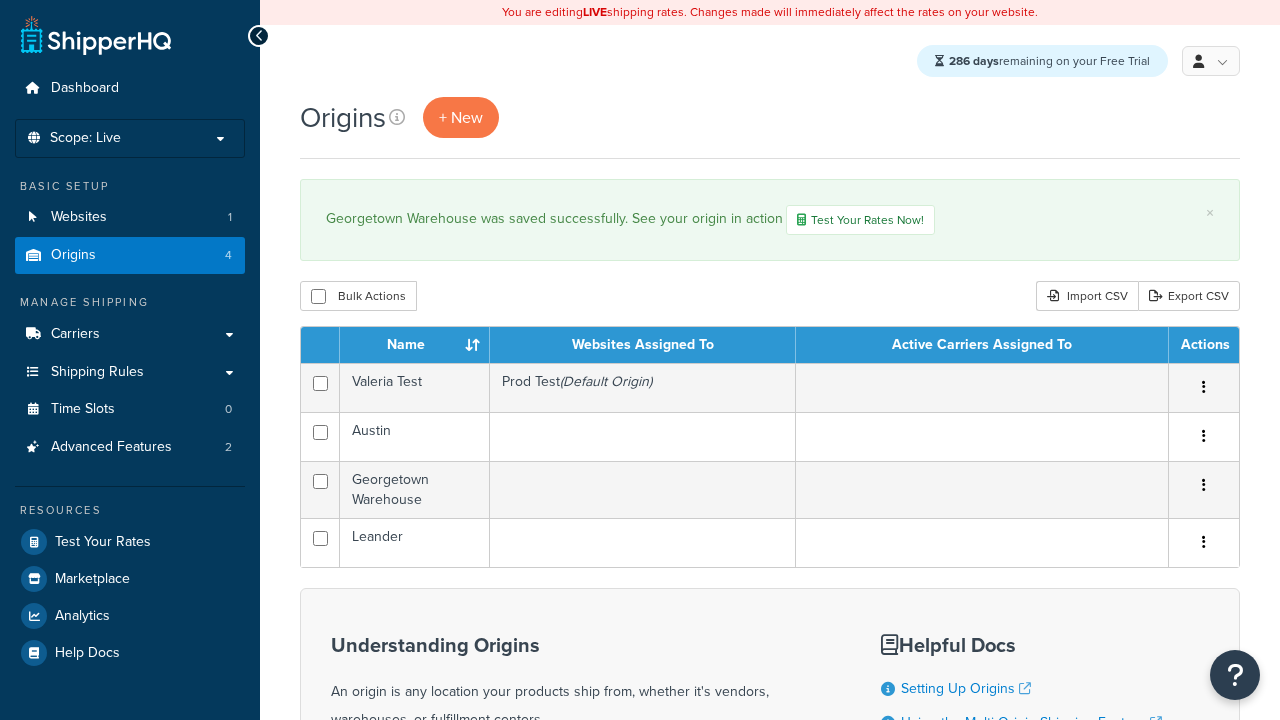 scroll, scrollTop: 0, scrollLeft: 0, axis: both 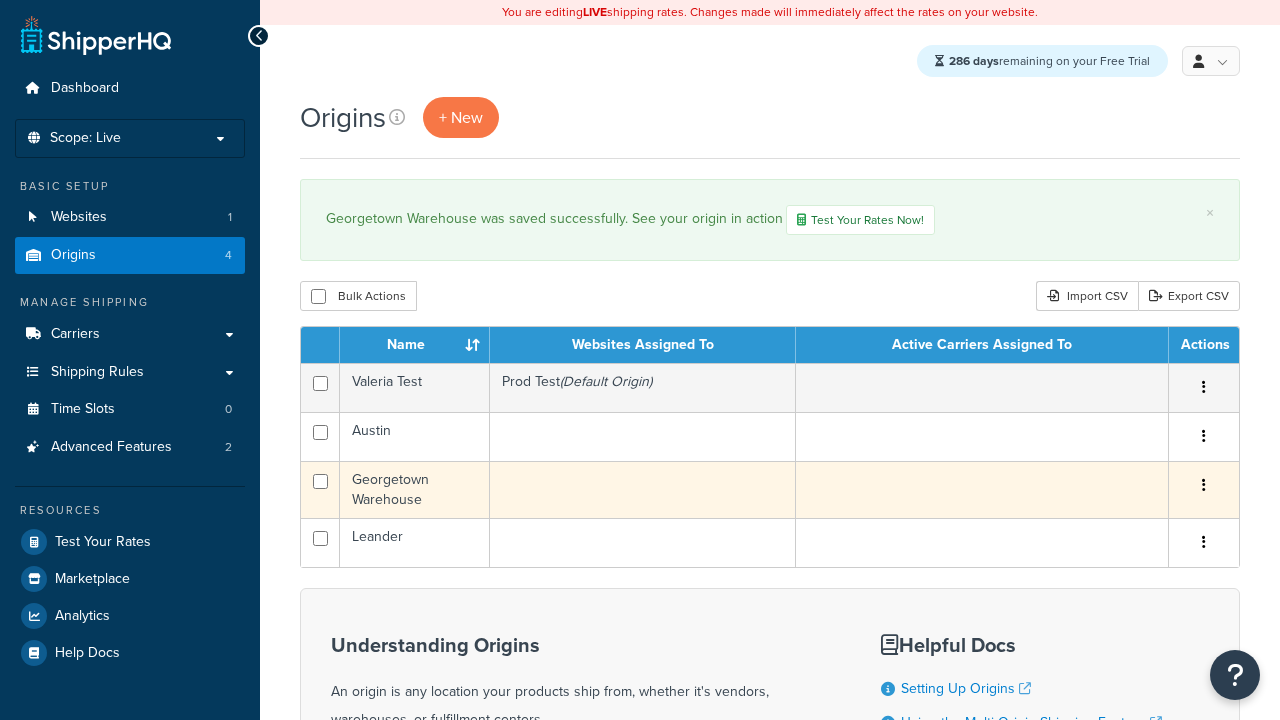 click at bounding box center (1204, 485) 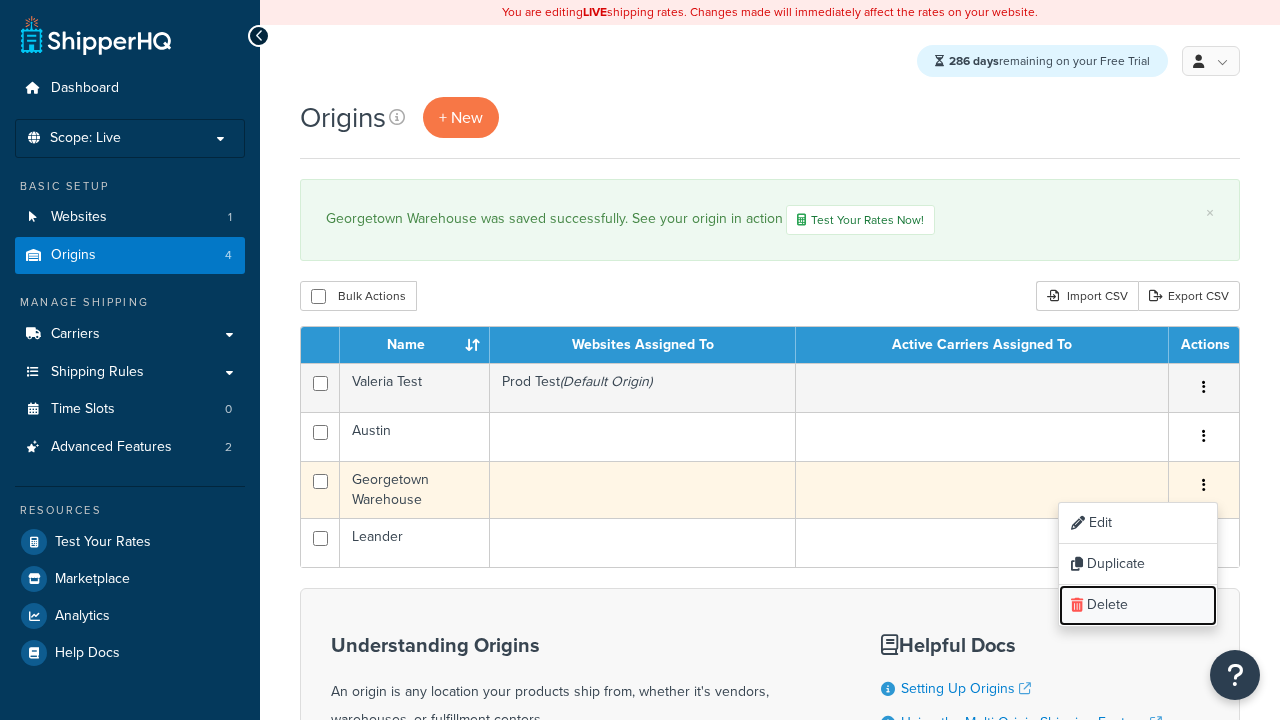 scroll, scrollTop: 0, scrollLeft: 0, axis: both 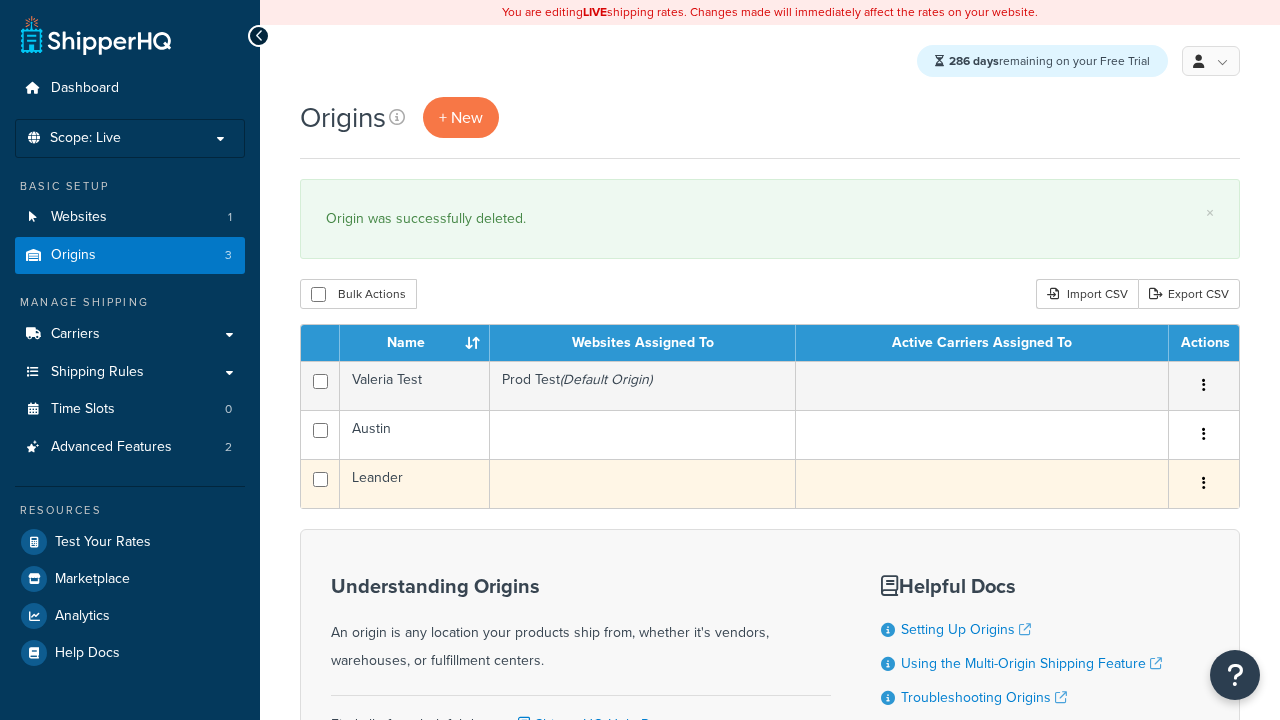 click at bounding box center [1204, 483] 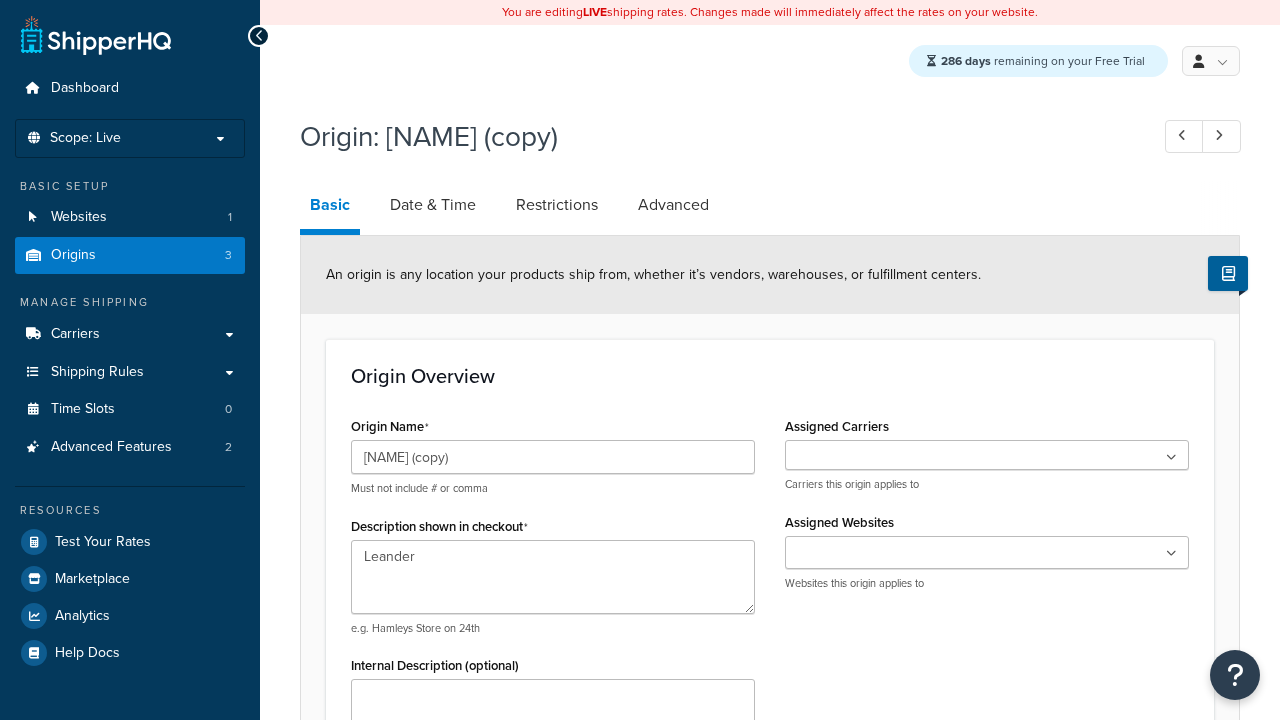 select on "43" 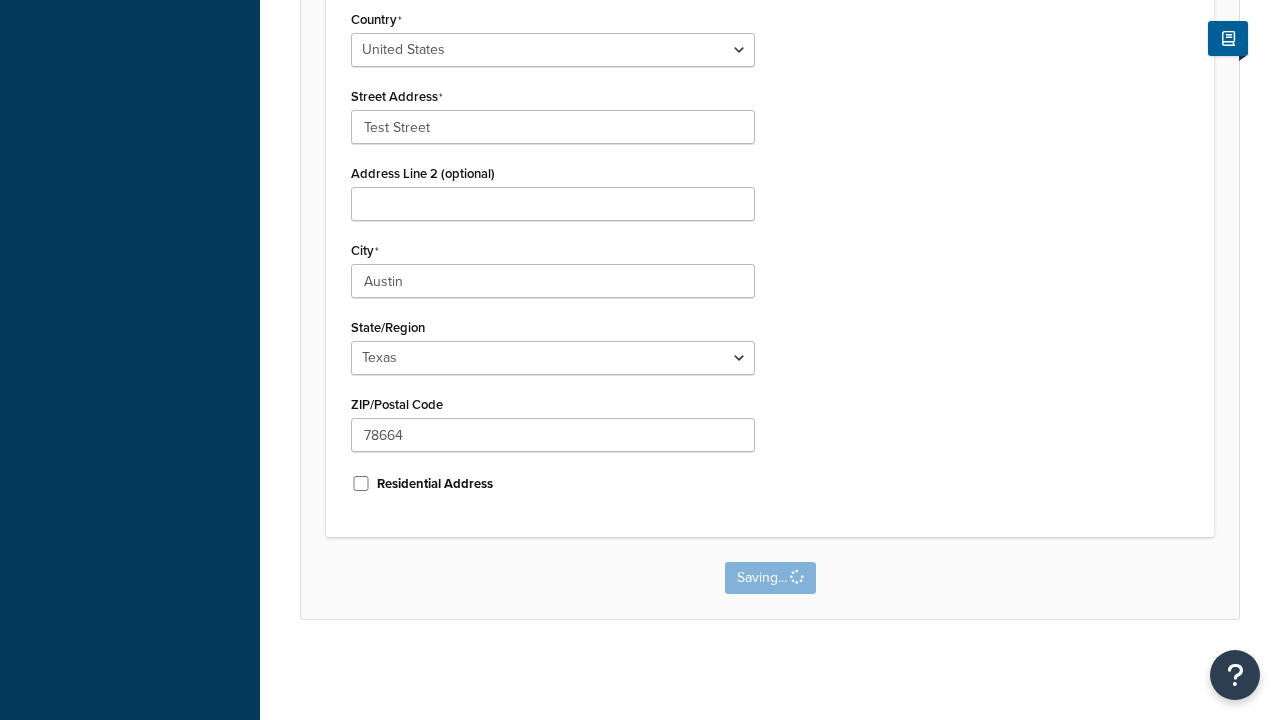 scroll, scrollTop: 0, scrollLeft: 0, axis: both 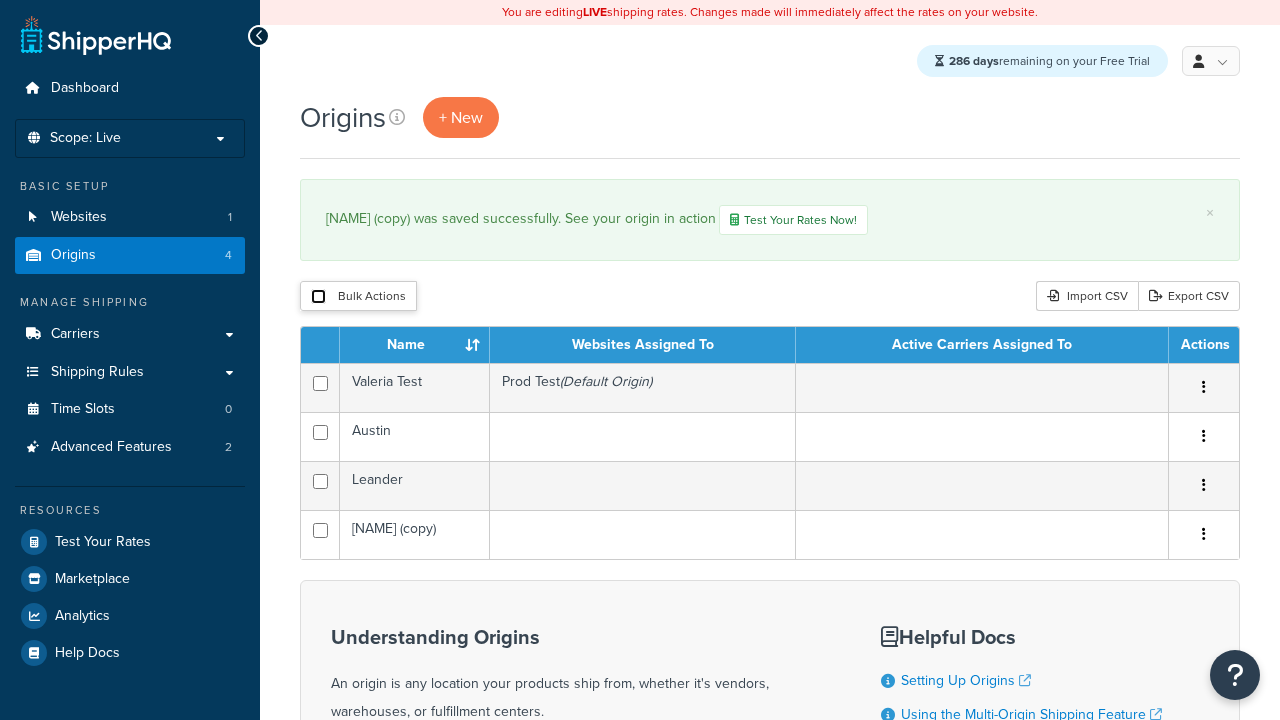 click at bounding box center [318, 296] 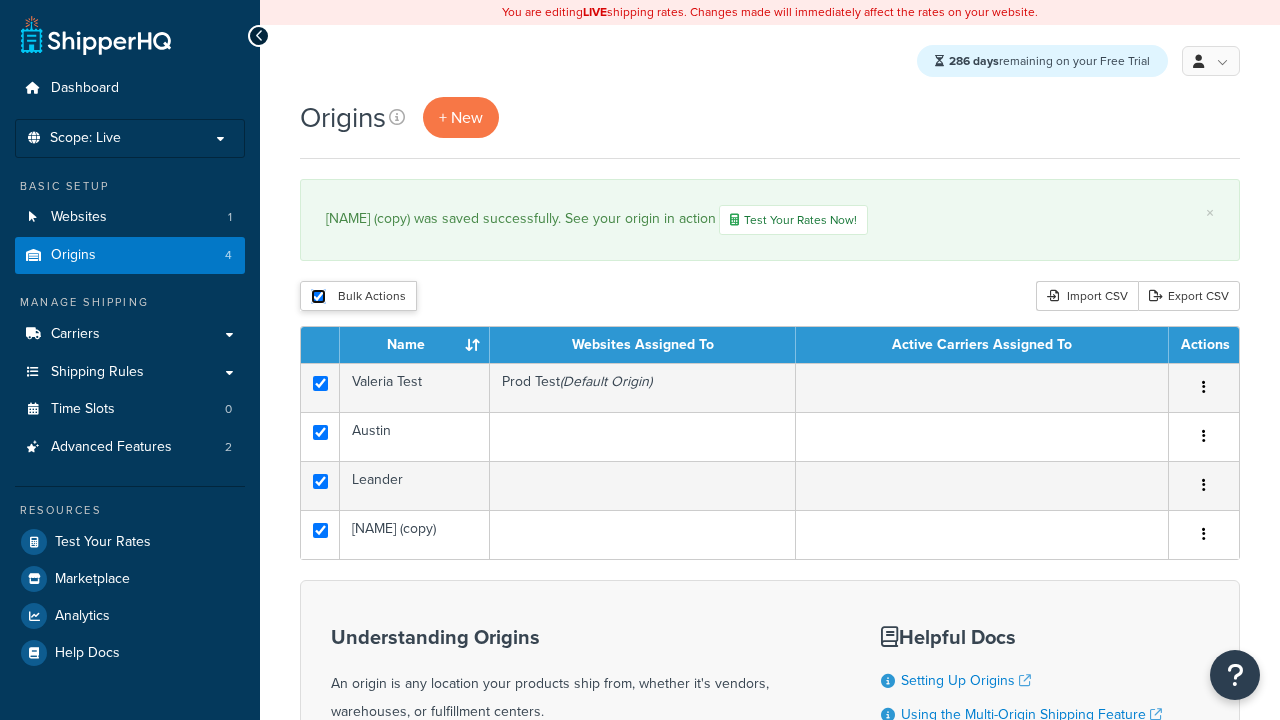 checkbox on "true" 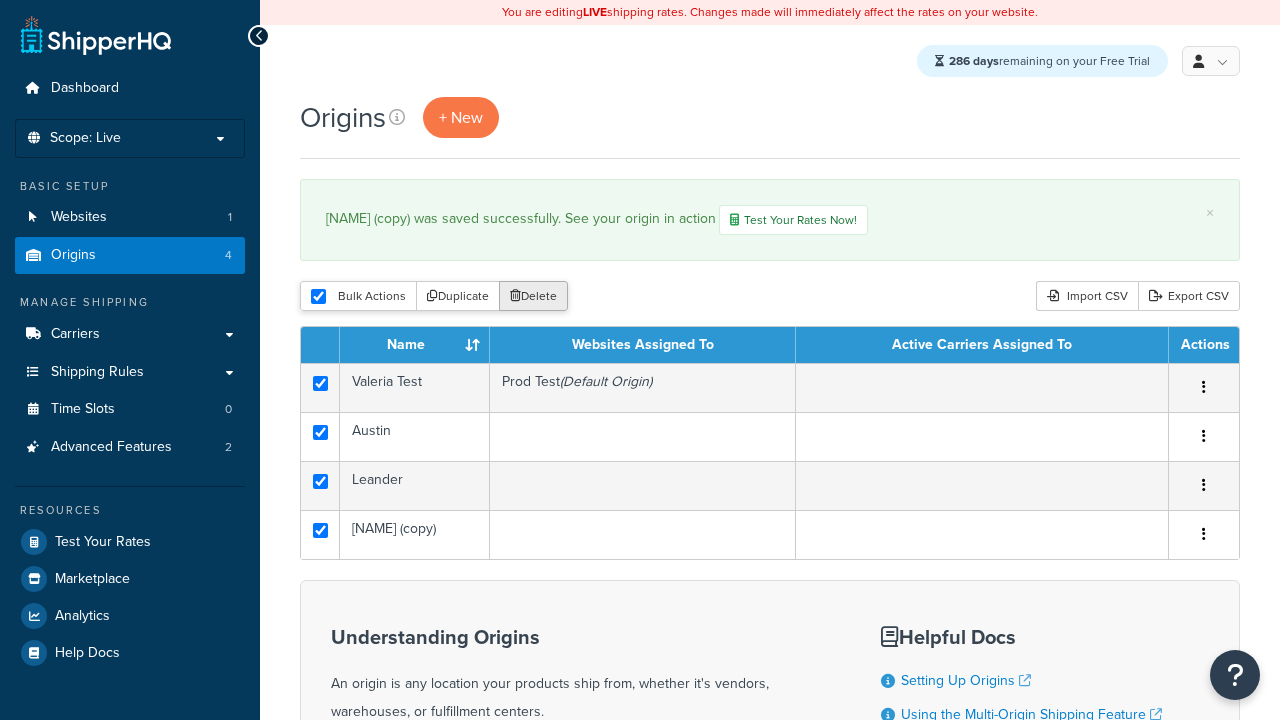 scroll, scrollTop: 0, scrollLeft: 0, axis: both 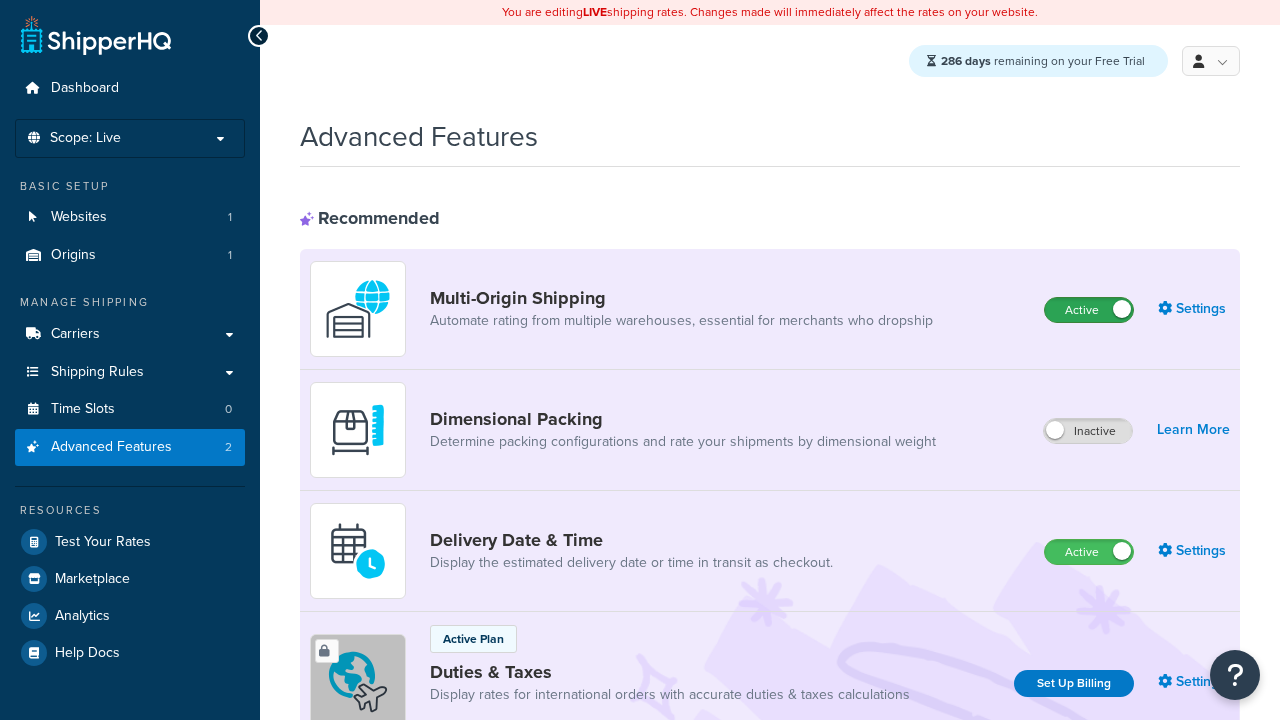 click on "Active" at bounding box center (1089, 310) 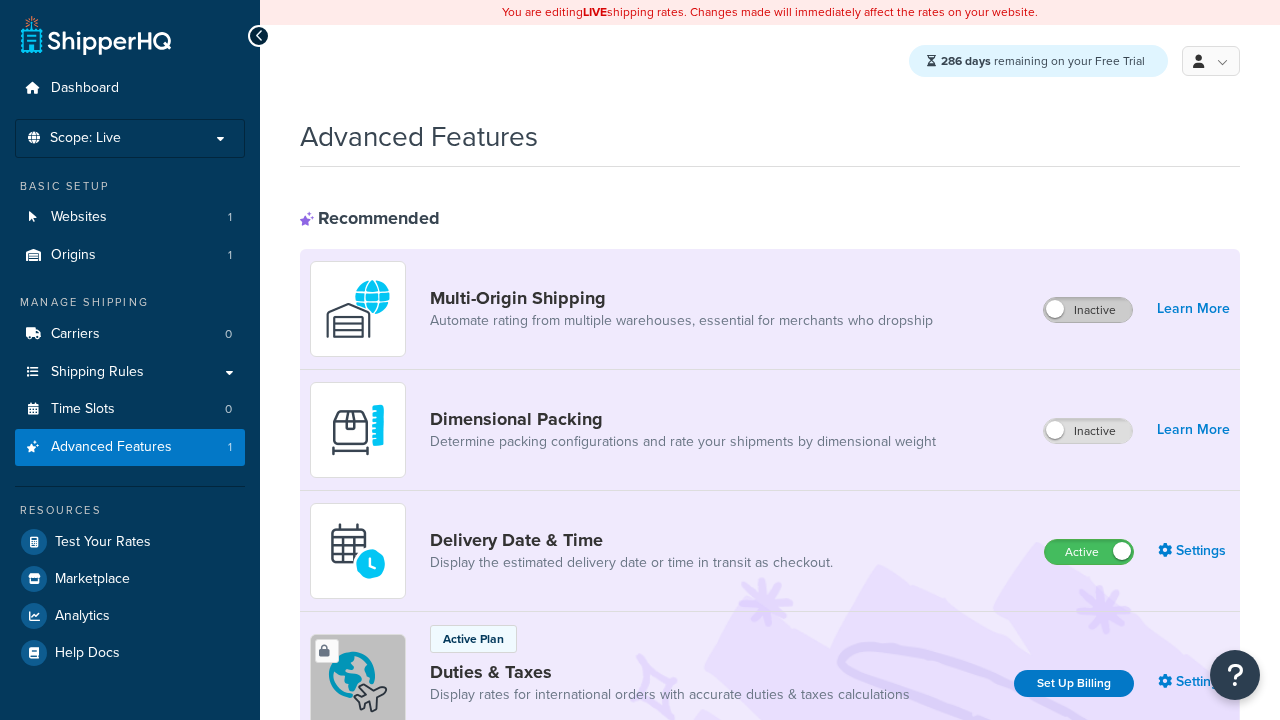 scroll, scrollTop: 0, scrollLeft: 0, axis: both 